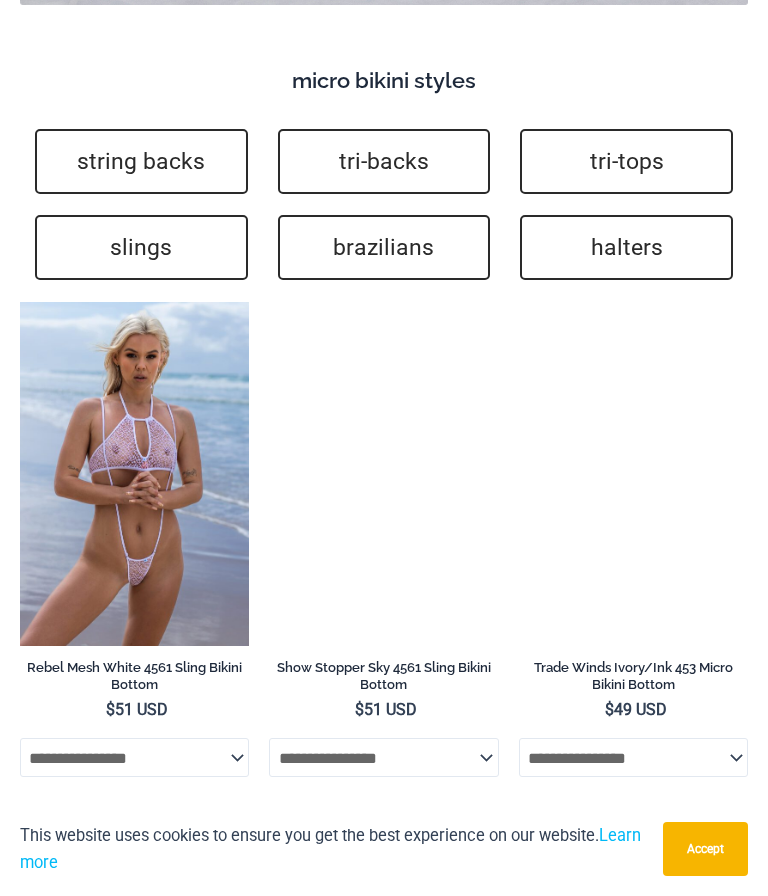 scroll, scrollTop: 5980, scrollLeft: 0, axis: vertical 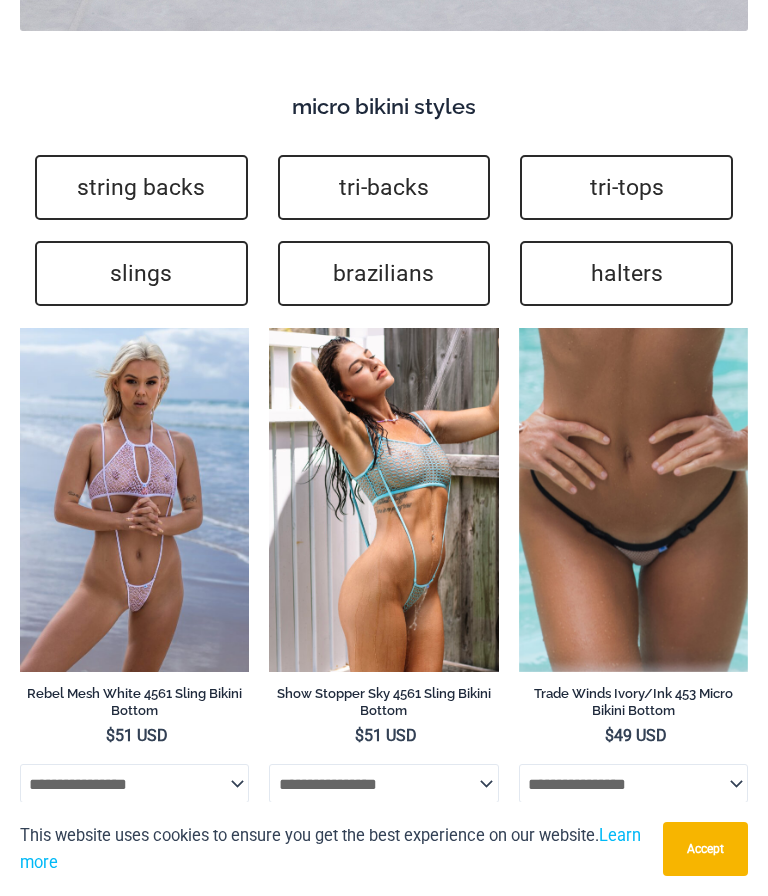 click at bounding box center [269, 328] 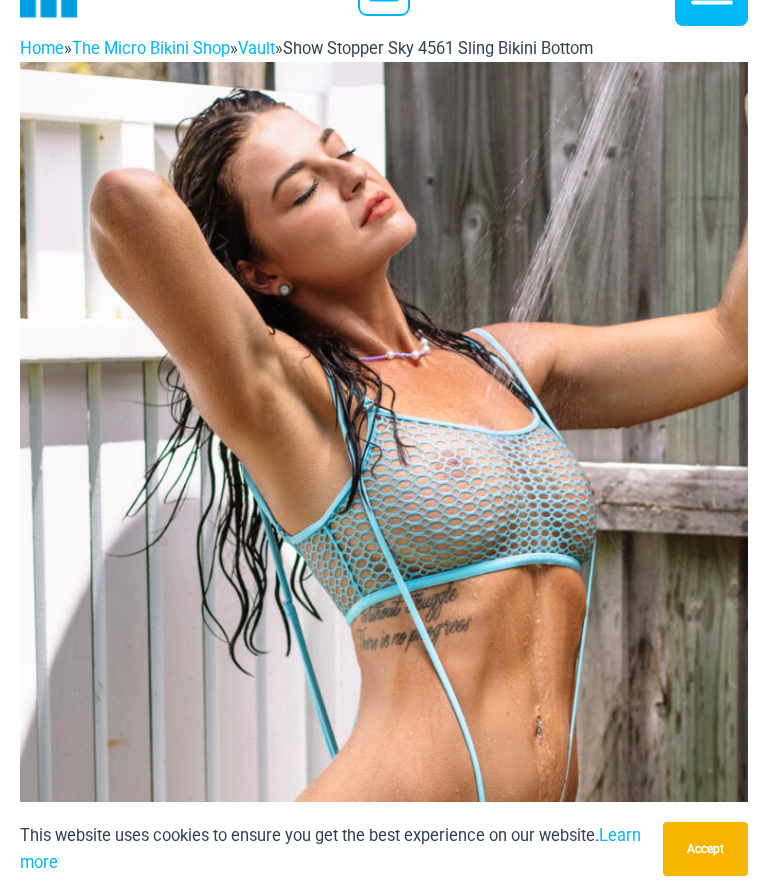 scroll, scrollTop: 78, scrollLeft: 0, axis: vertical 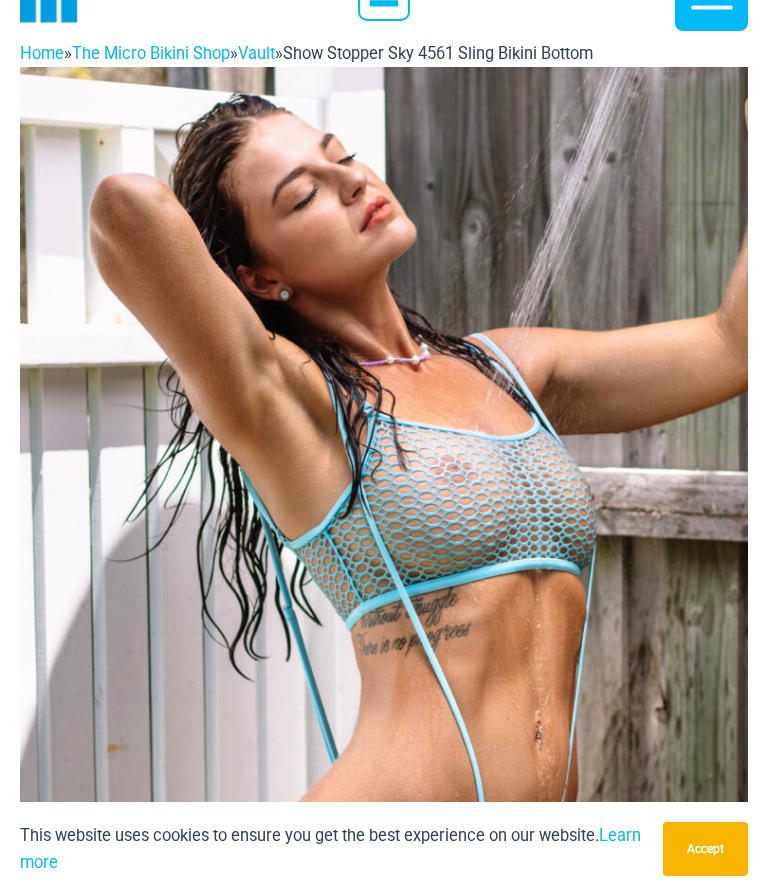 click on "Accept" at bounding box center (705, 849) 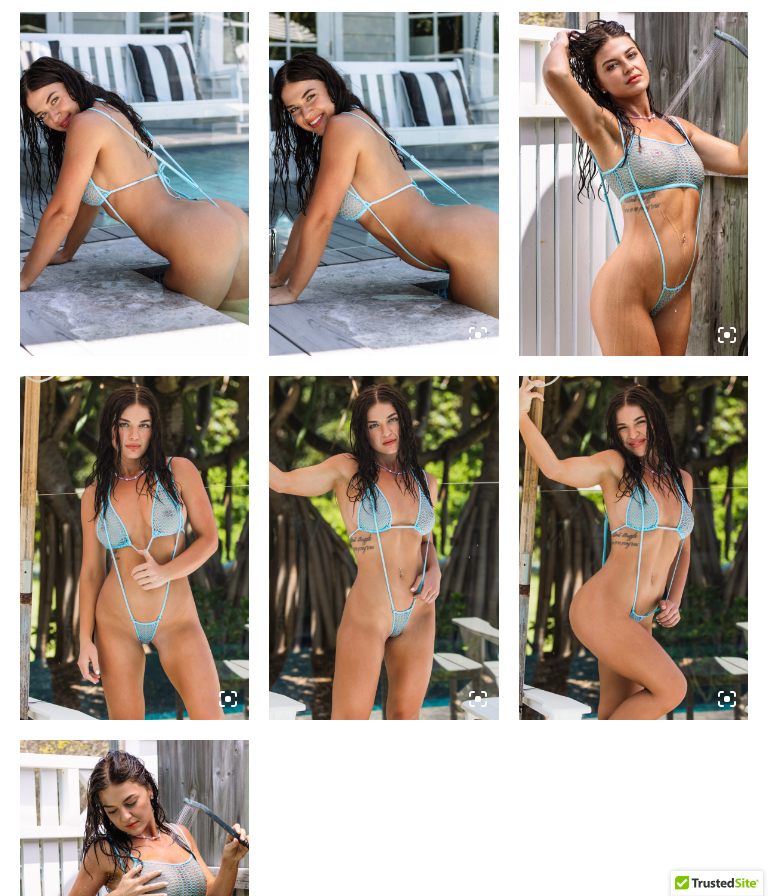 scroll, scrollTop: 1523, scrollLeft: 0, axis: vertical 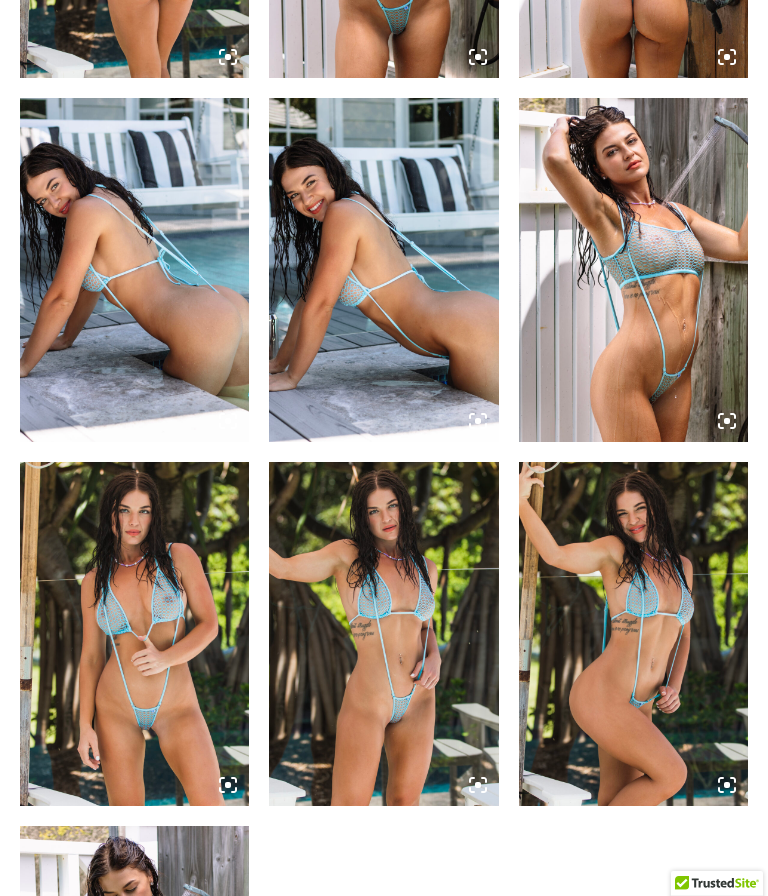click at bounding box center (134, 634) 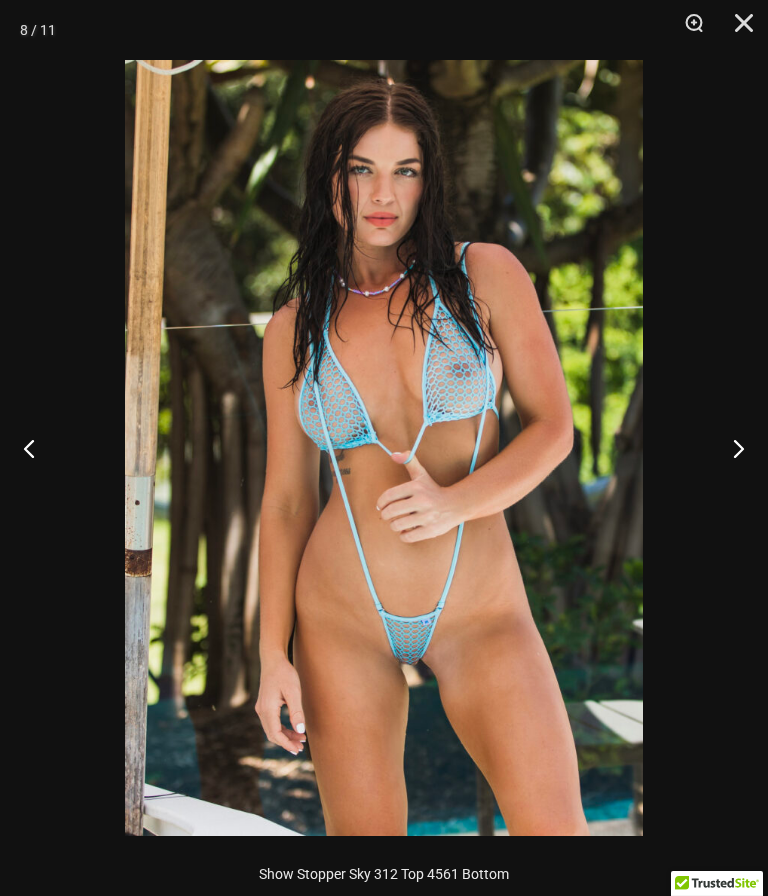 click at bounding box center (37, 448) 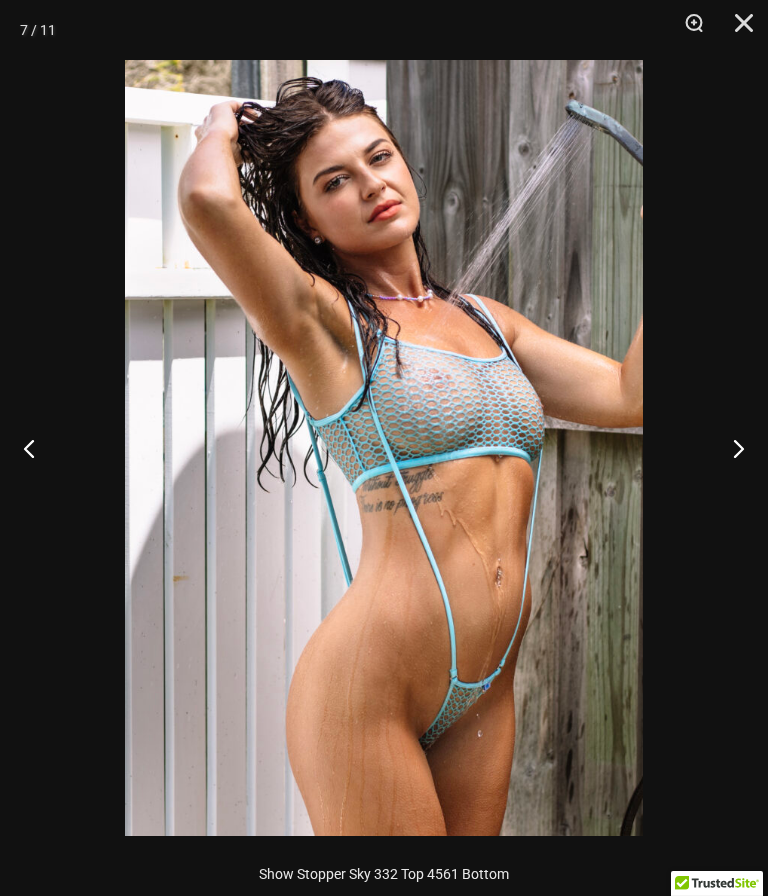 click at bounding box center (37, 448) 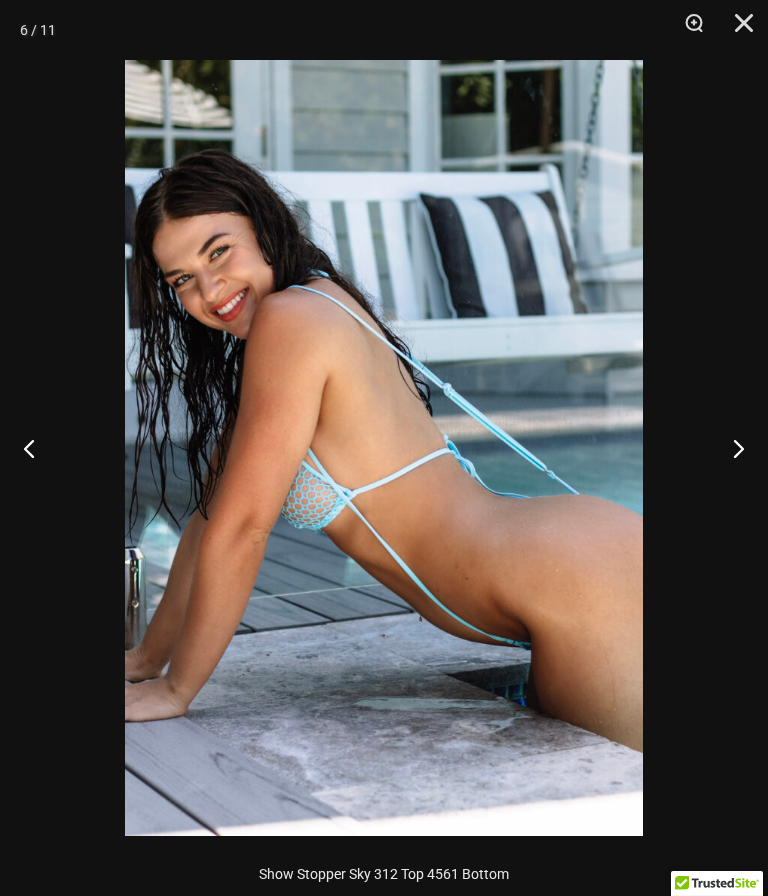 click at bounding box center (37, 448) 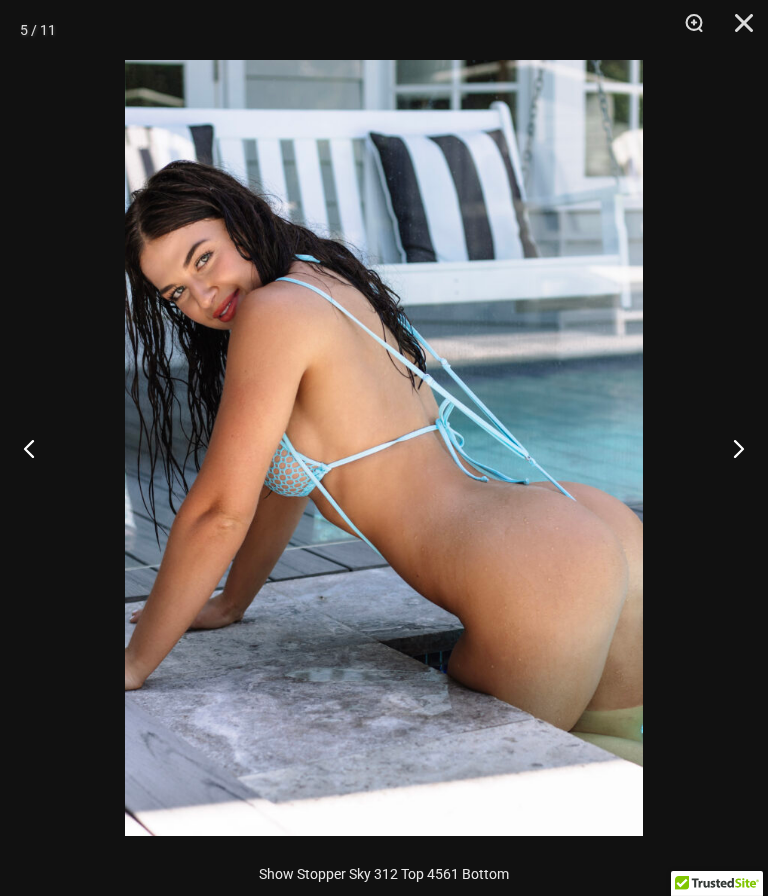 click at bounding box center [37, 448] 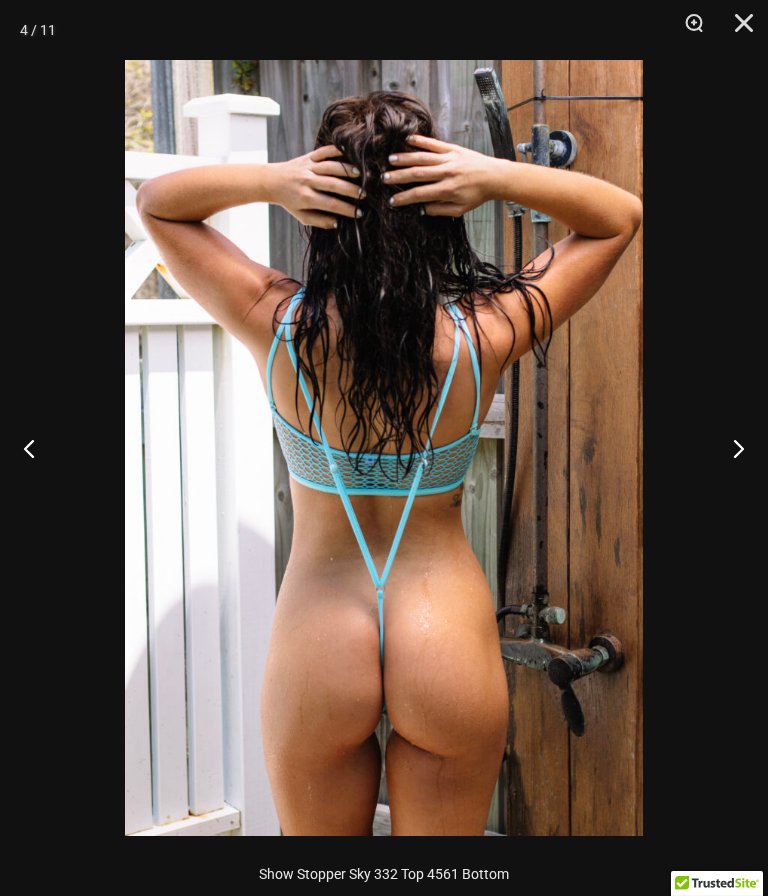 click at bounding box center (37, 448) 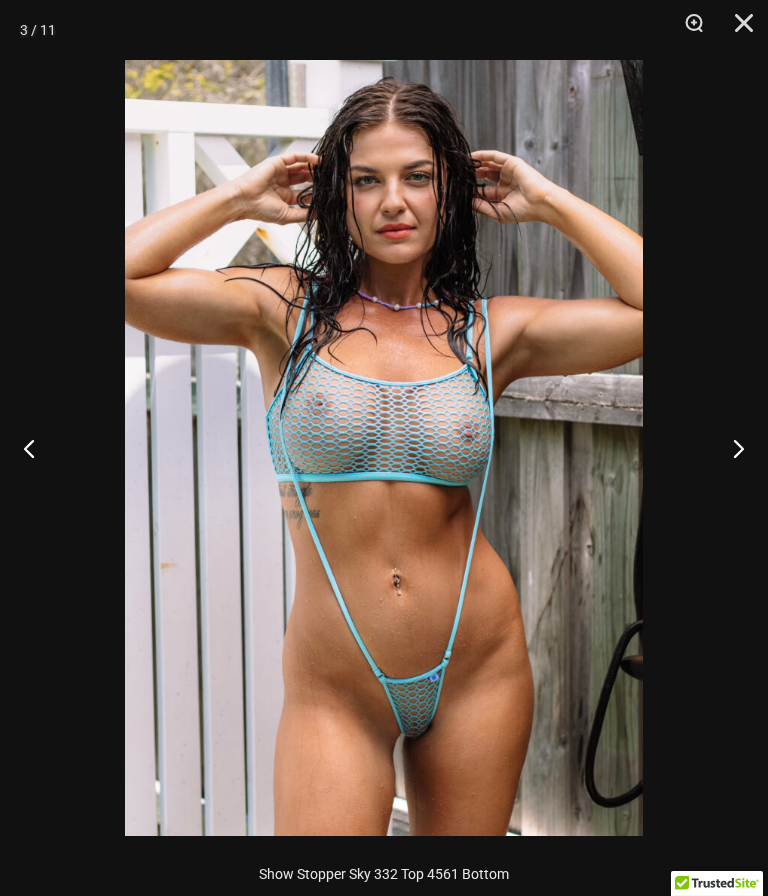 click at bounding box center [37, 448] 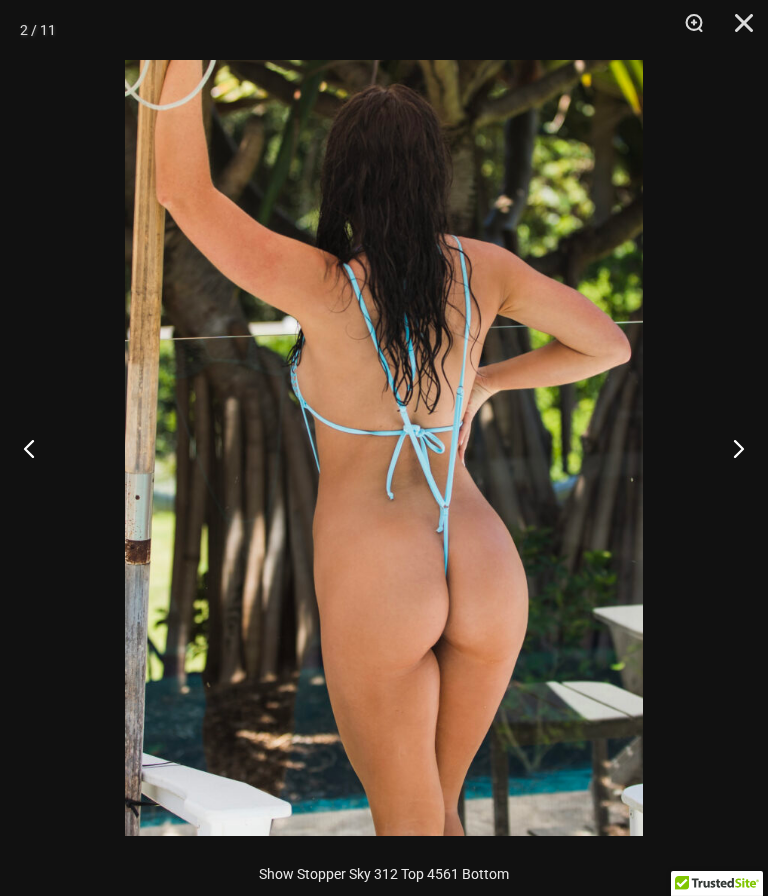 click at bounding box center (37, 448) 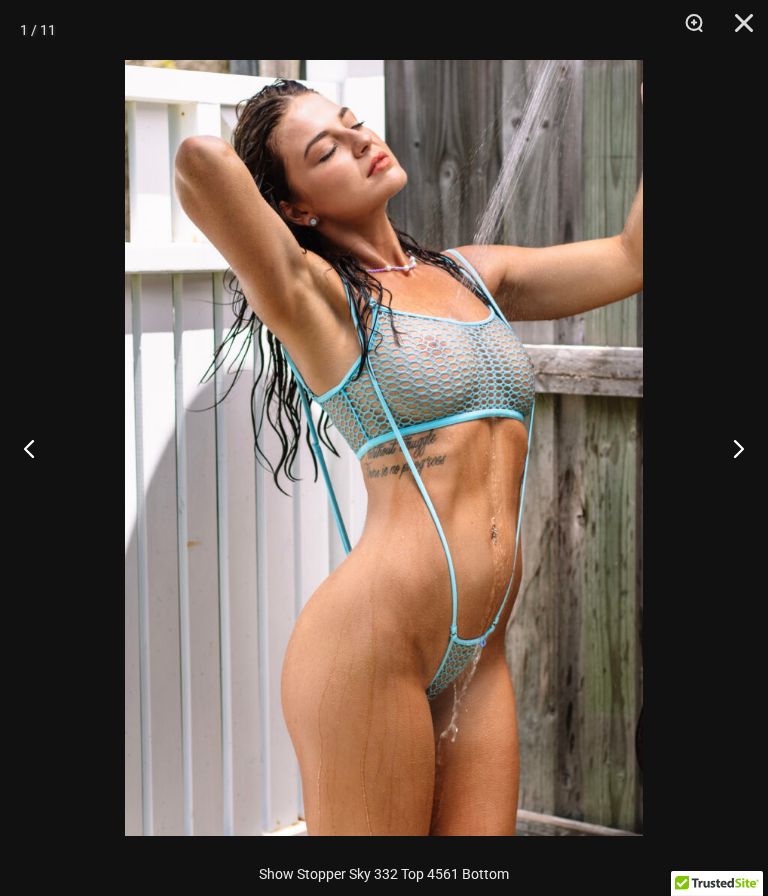 click at bounding box center (37, 448) 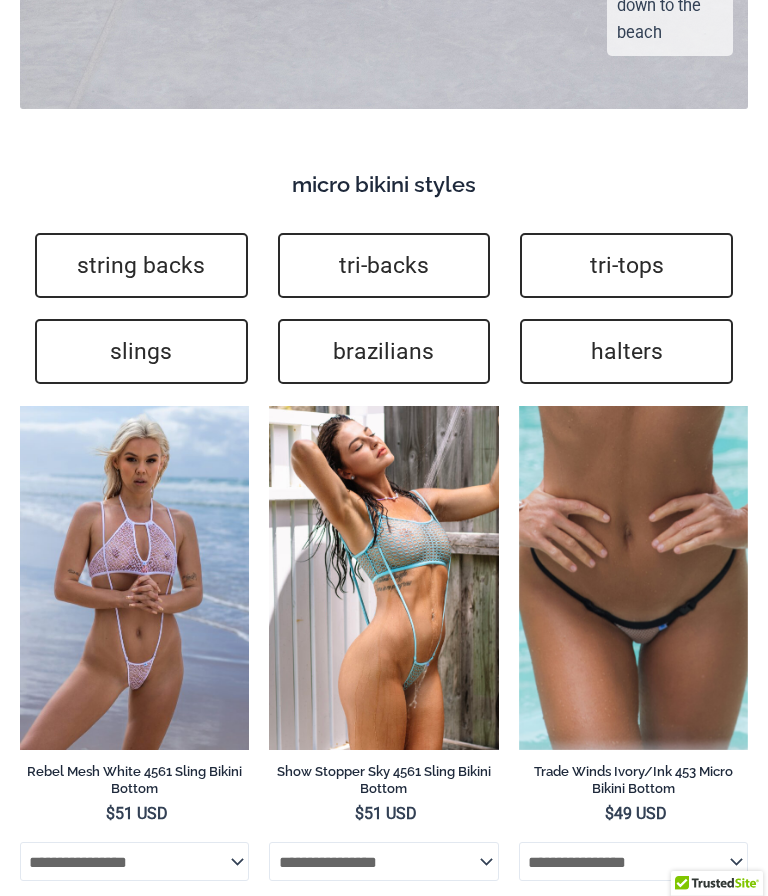 scroll, scrollTop: 5901, scrollLeft: 0, axis: vertical 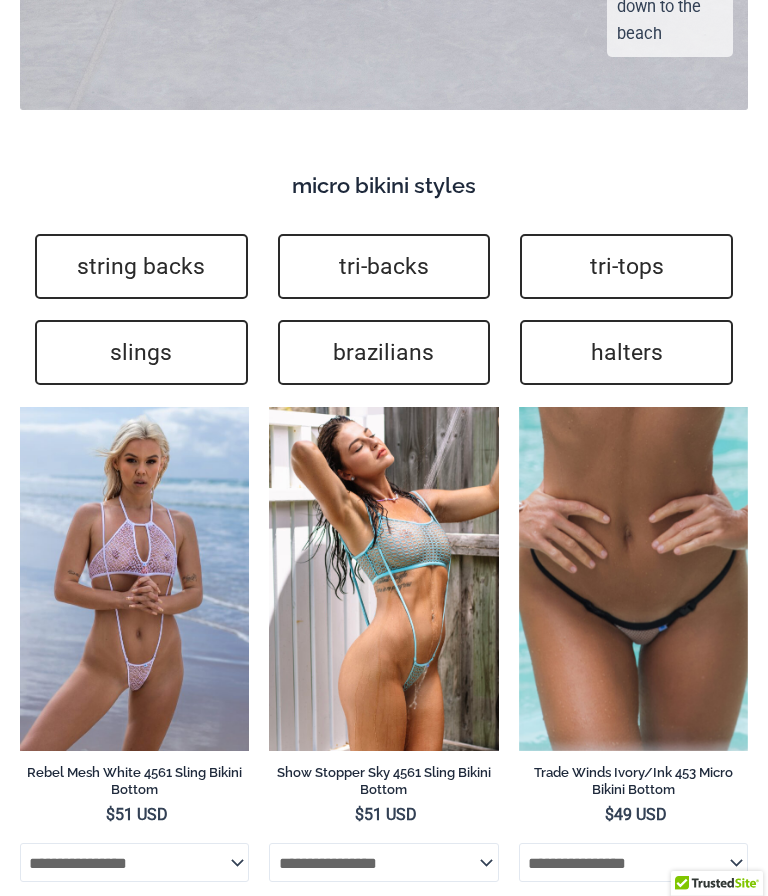 click at bounding box center [519, 407] 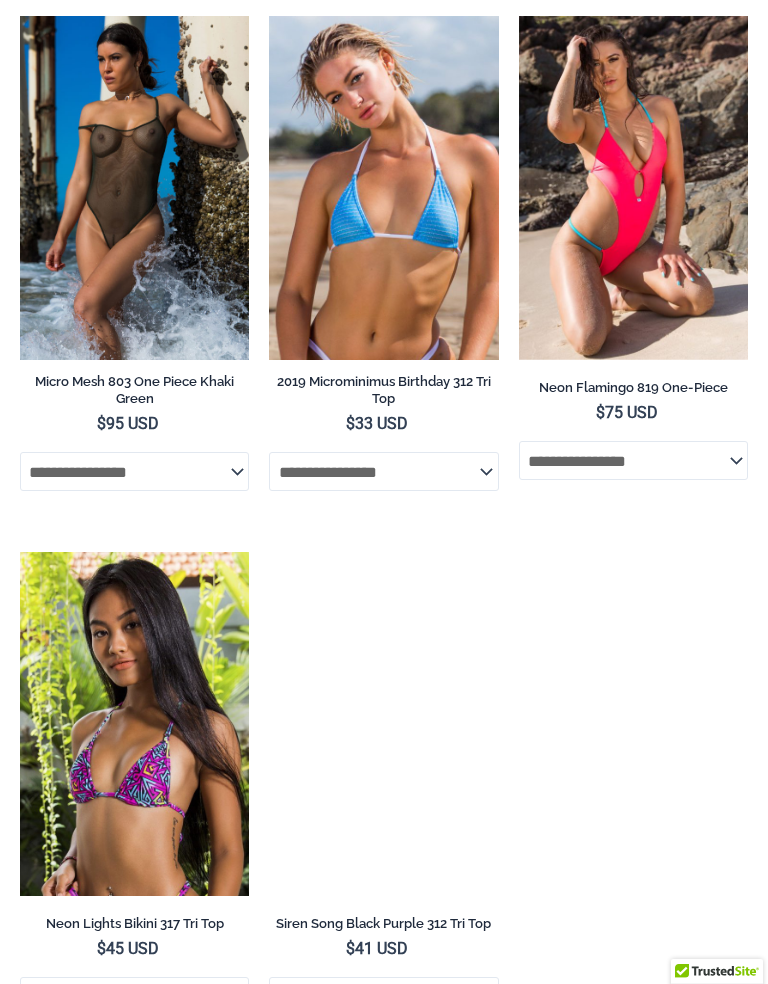 scroll, scrollTop: 7746, scrollLeft: 0, axis: vertical 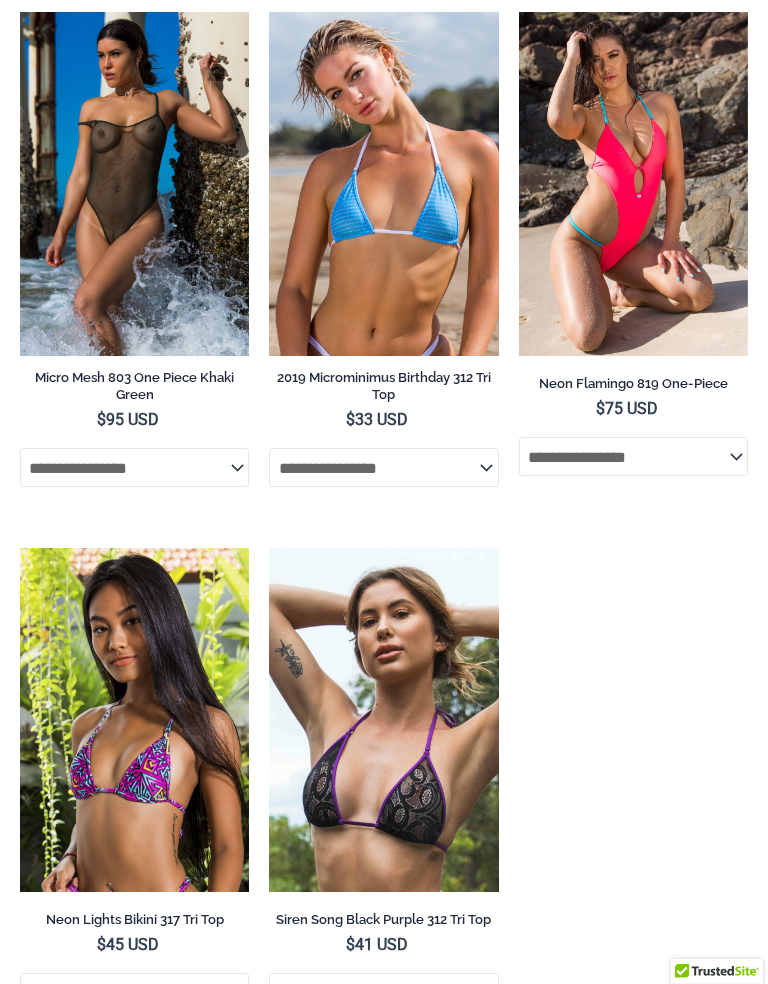 click at bounding box center [20, 12] 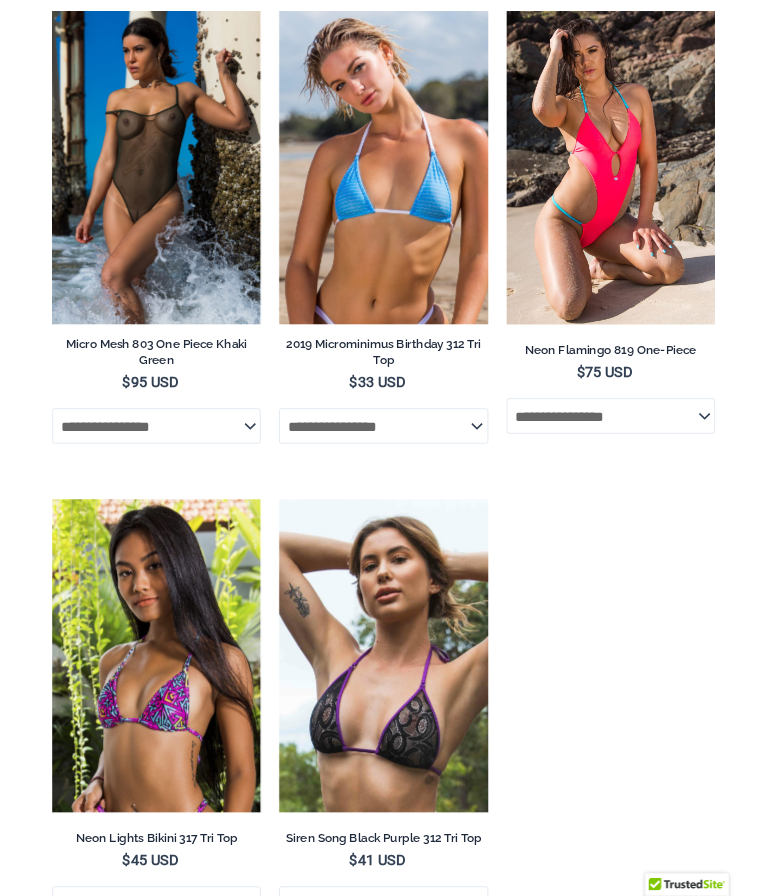scroll, scrollTop: 7279, scrollLeft: 0, axis: vertical 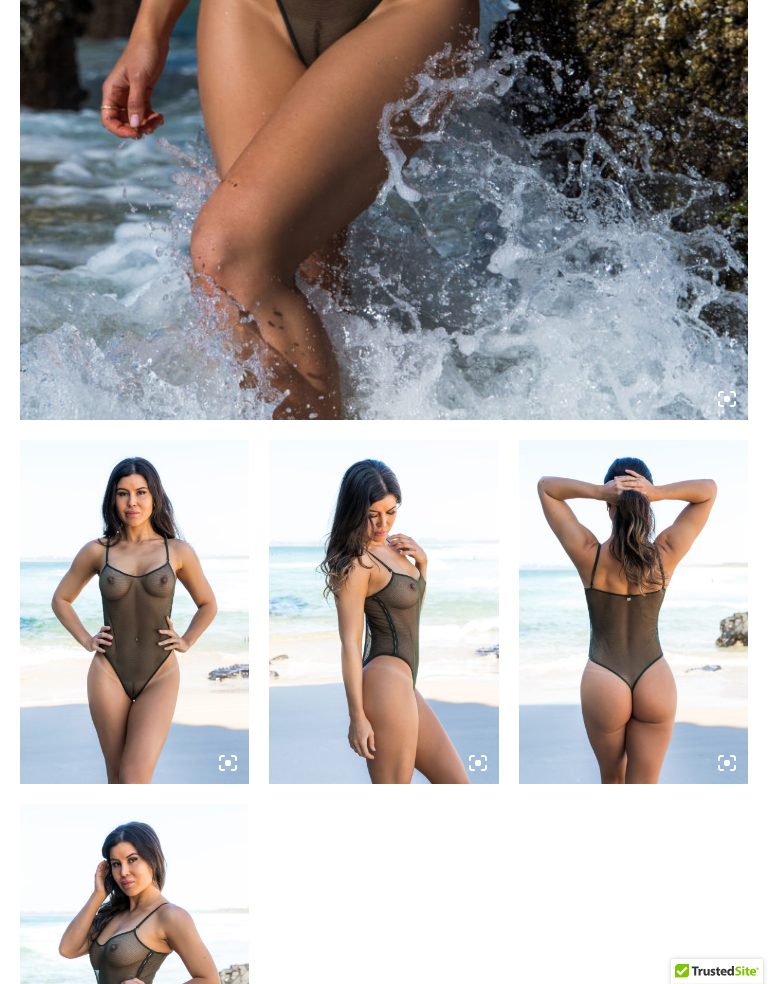 click at bounding box center [134, 612] 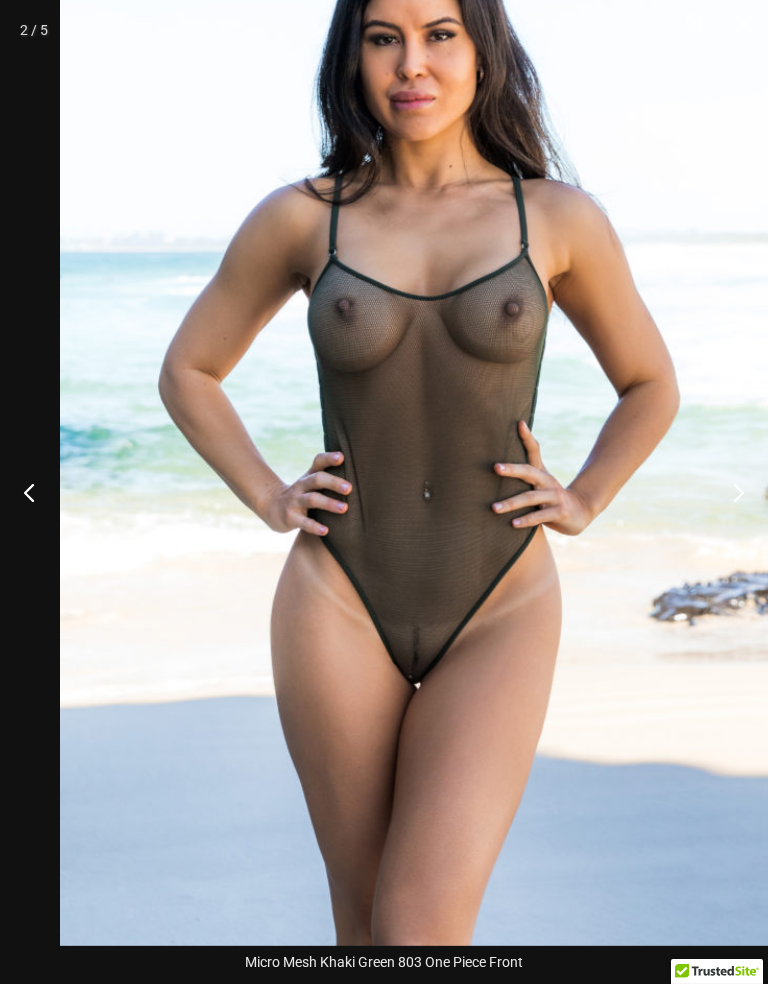 click at bounding box center [37, 492] 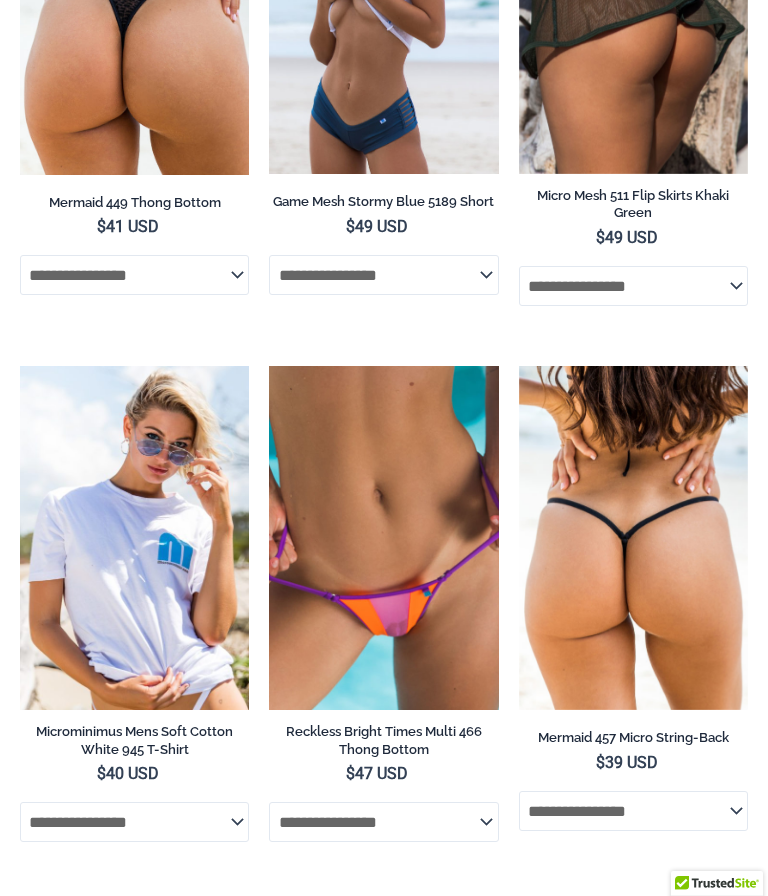 scroll, scrollTop: 5205, scrollLeft: 0, axis: vertical 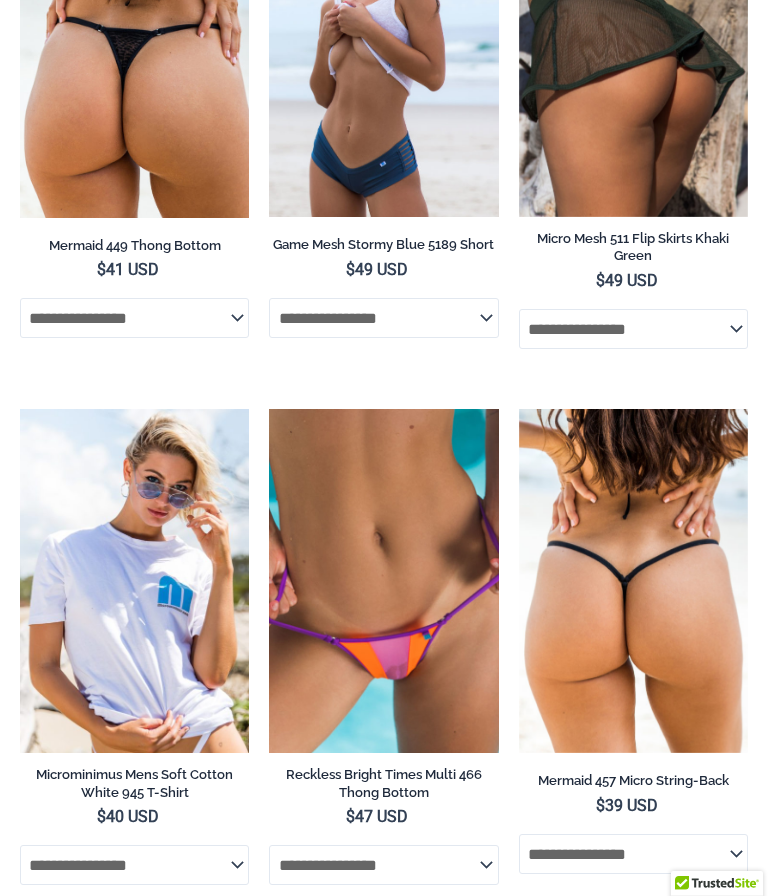 click at bounding box center (519, 409) 